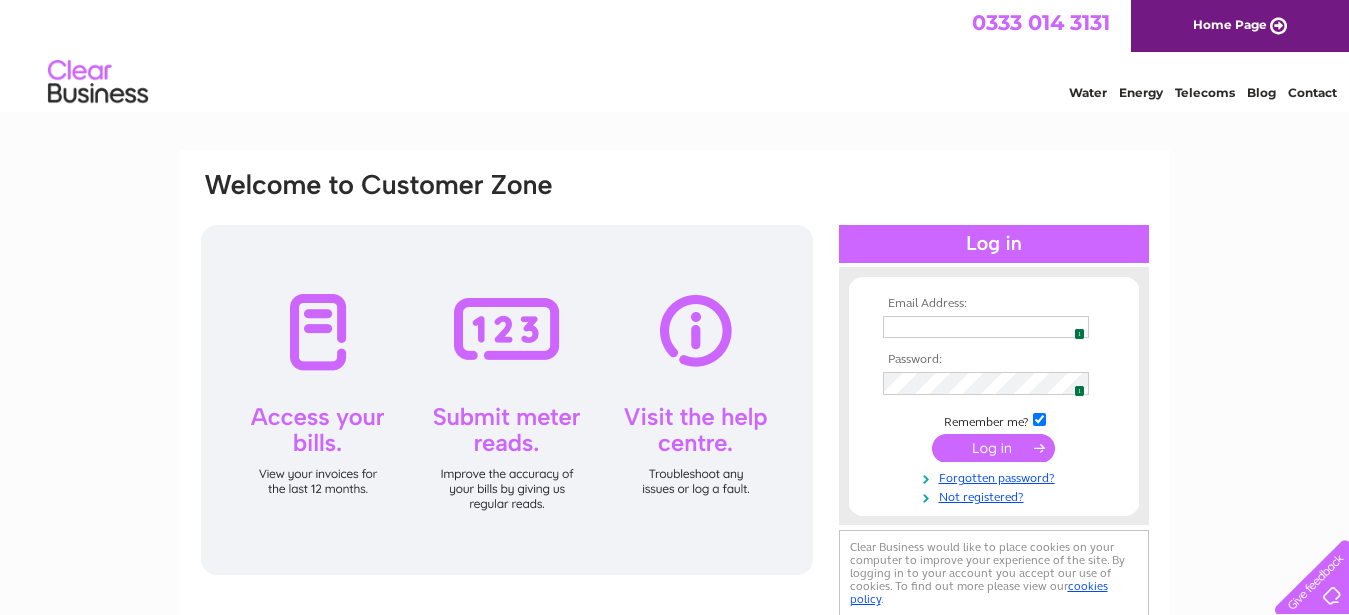 scroll, scrollTop: 0, scrollLeft: 0, axis: both 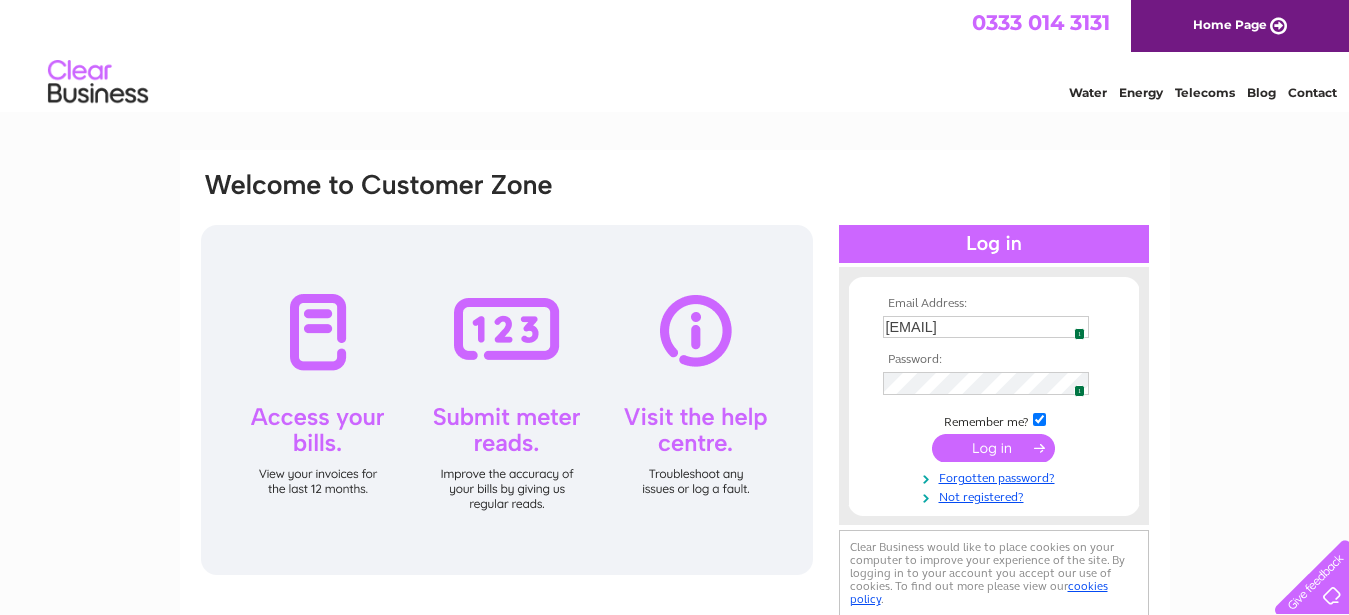 click at bounding box center (993, 448) 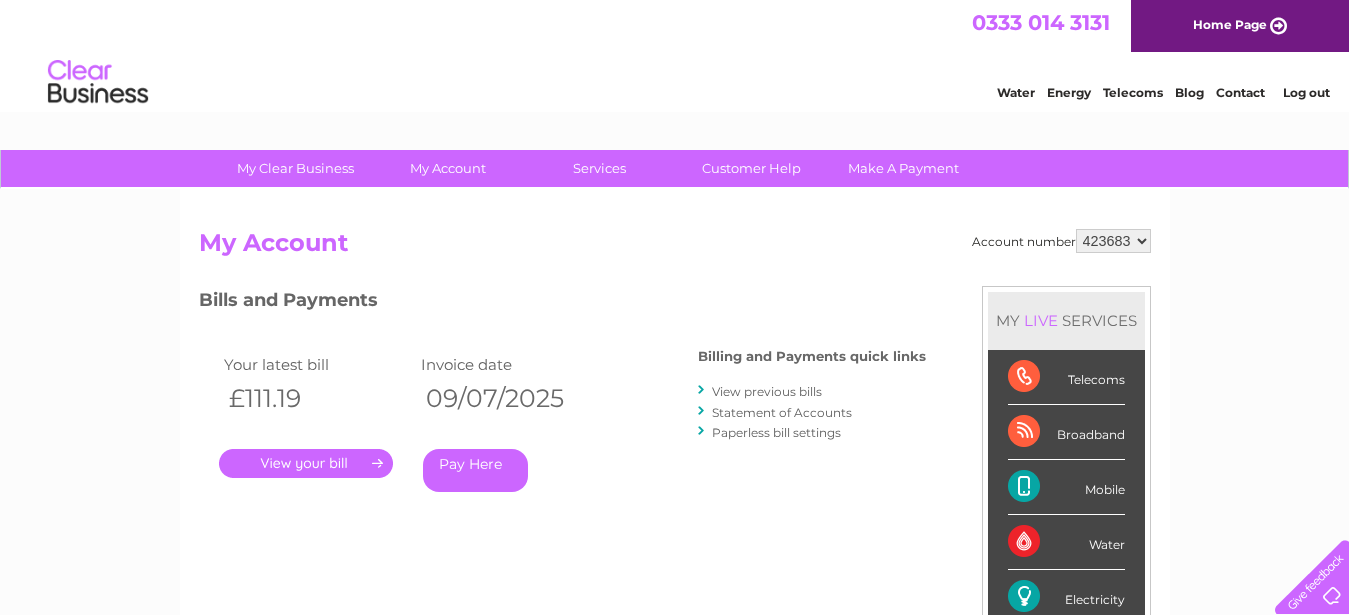 scroll, scrollTop: 0, scrollLeft: 0, axis: both 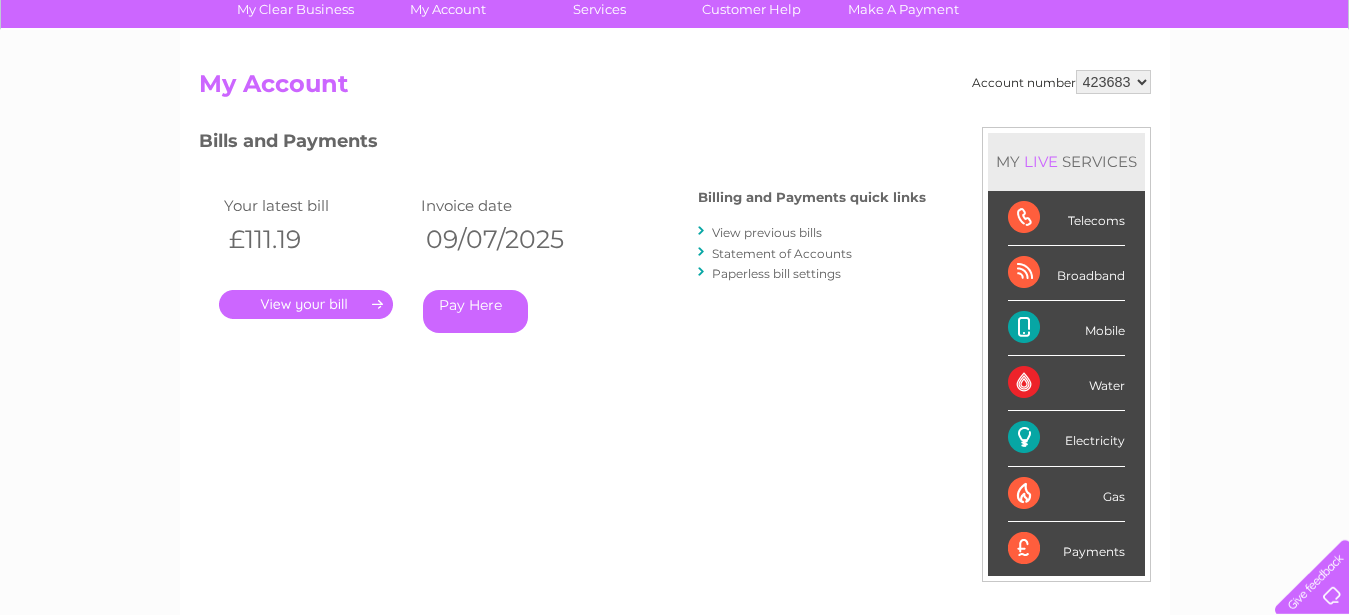 click on "." at bounding box center [306, 304] 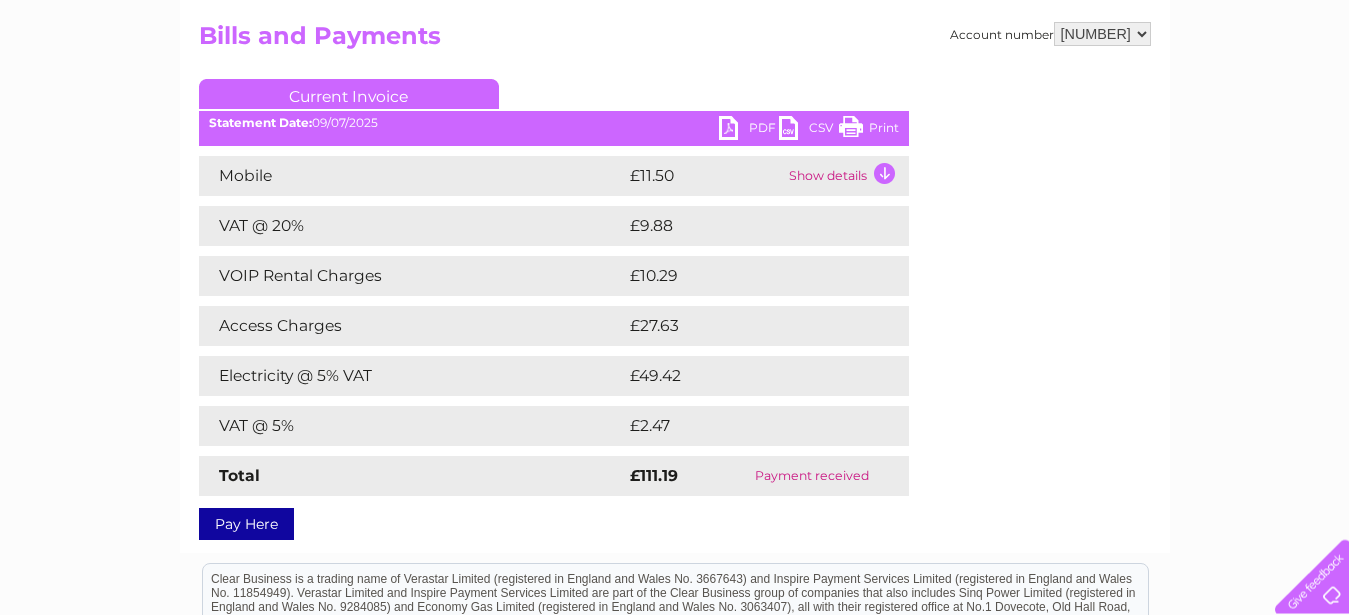 scroll, scrollTop: 320, scrollLeft: 0, axis: vertical 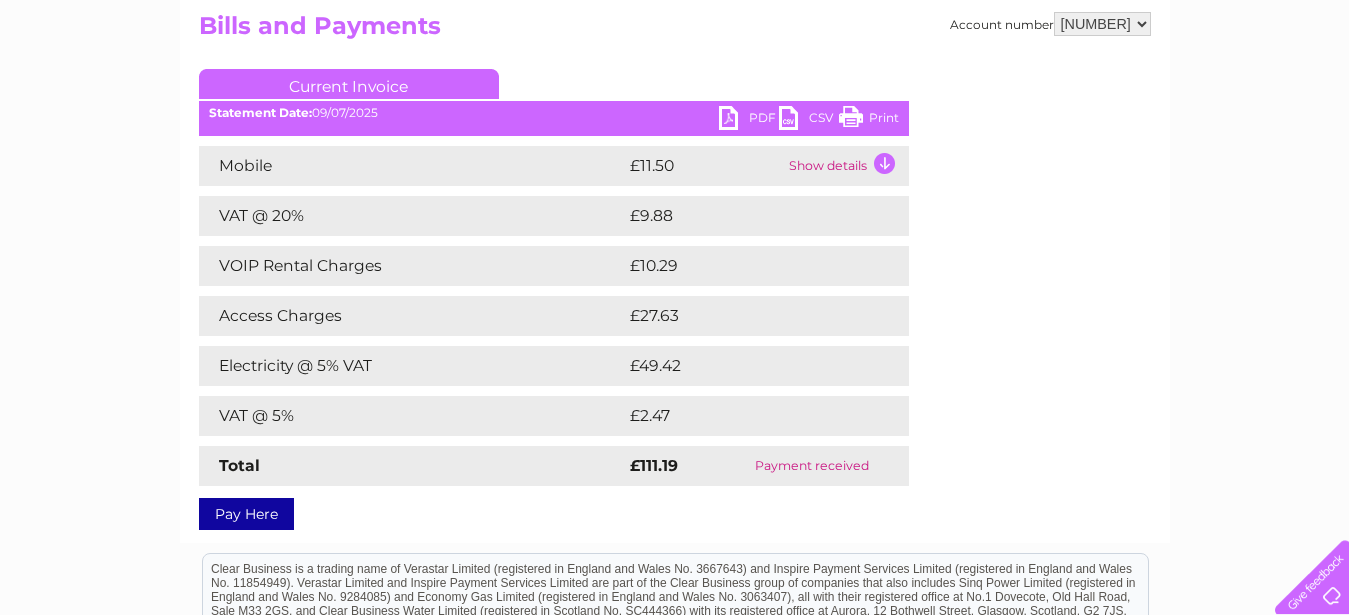 click on "PDF" at bounding box center [749, 120] 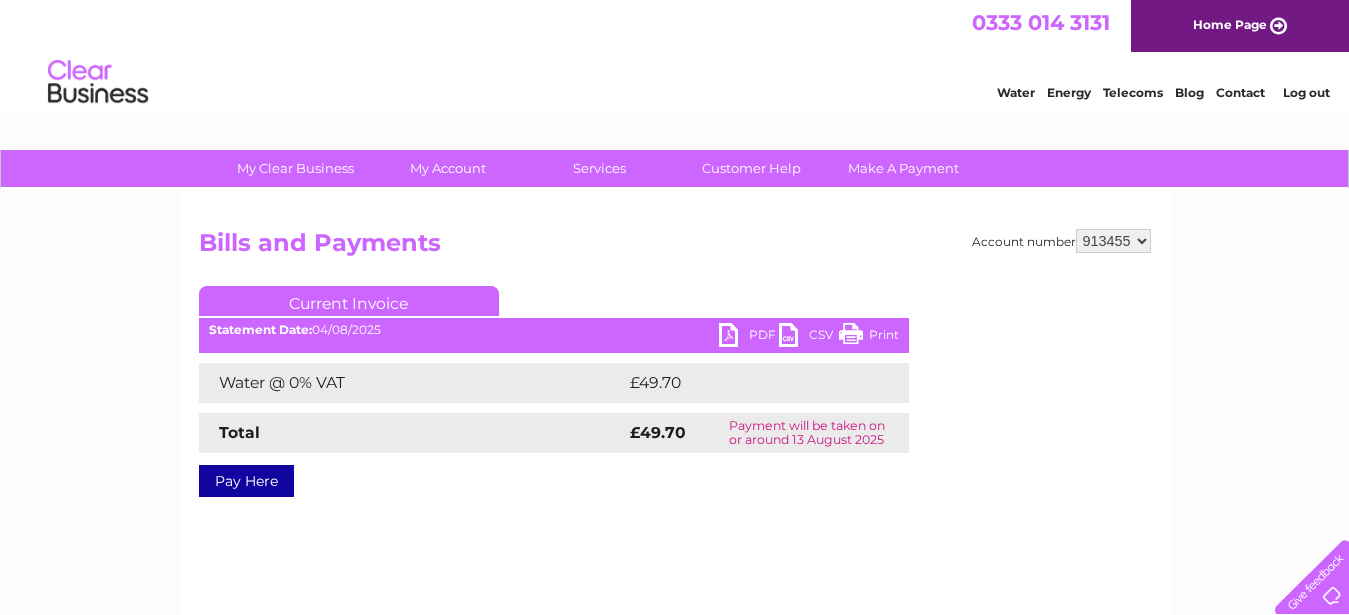 scroll, scrollTop: 0, scrollLeft: 0, axis: both 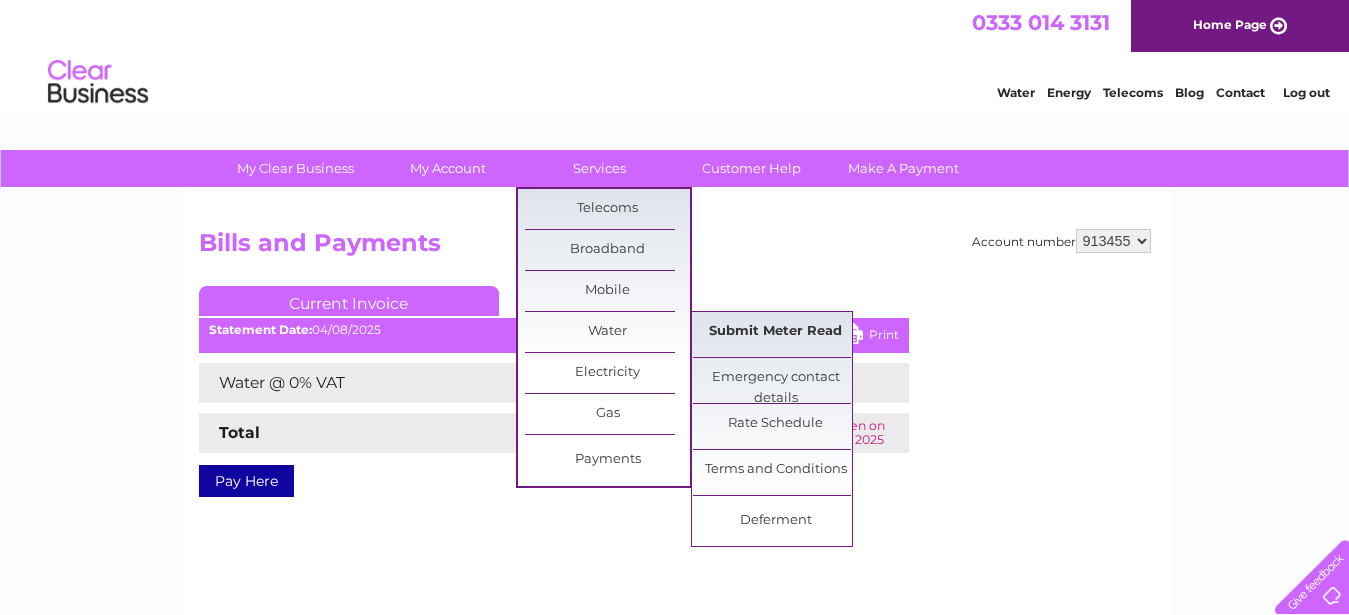 click on "Submit Meter Read" at bounding box center (775, 332) 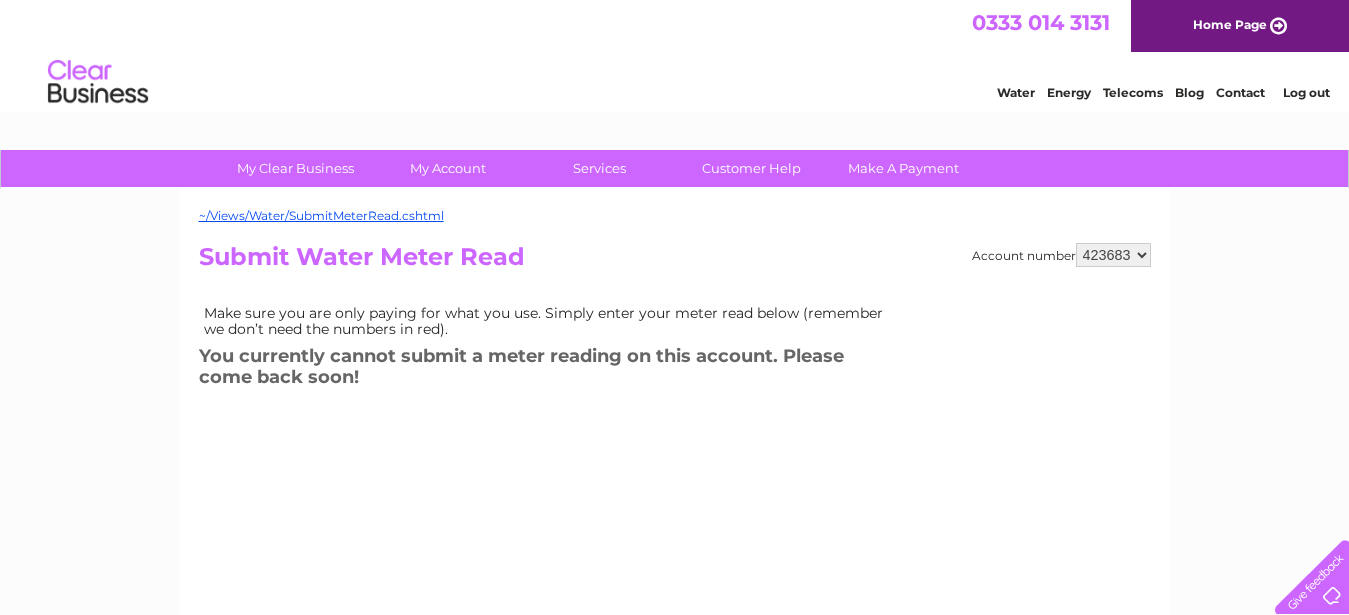 scroll, scrollTop: 0, scrollLeft: 0, axis: both 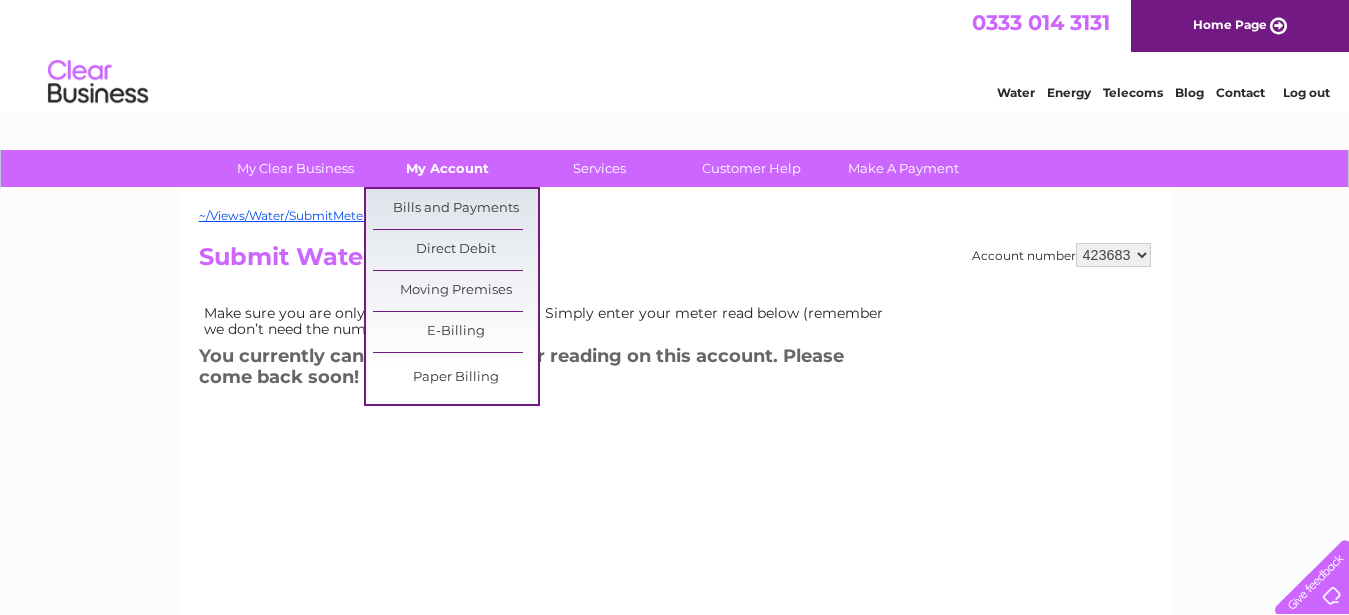 click on "My Account" at bounding box center [447, 168] 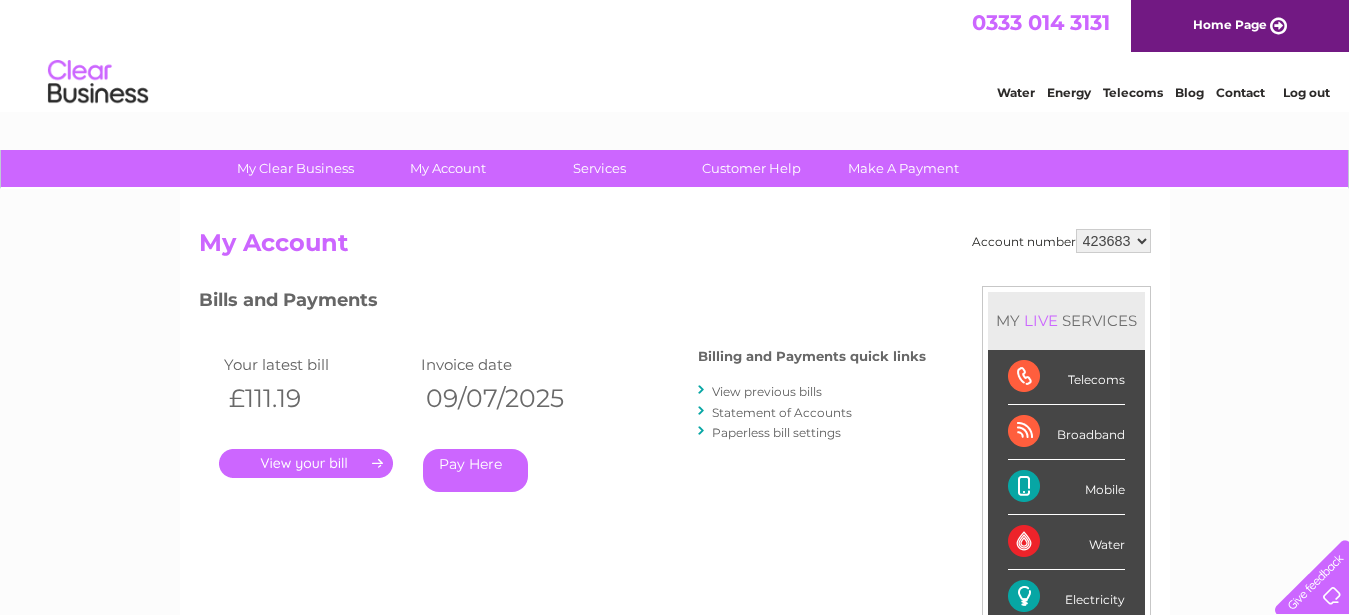 scroll, scrollTop: 0, scrollLeft: 0, axis: both 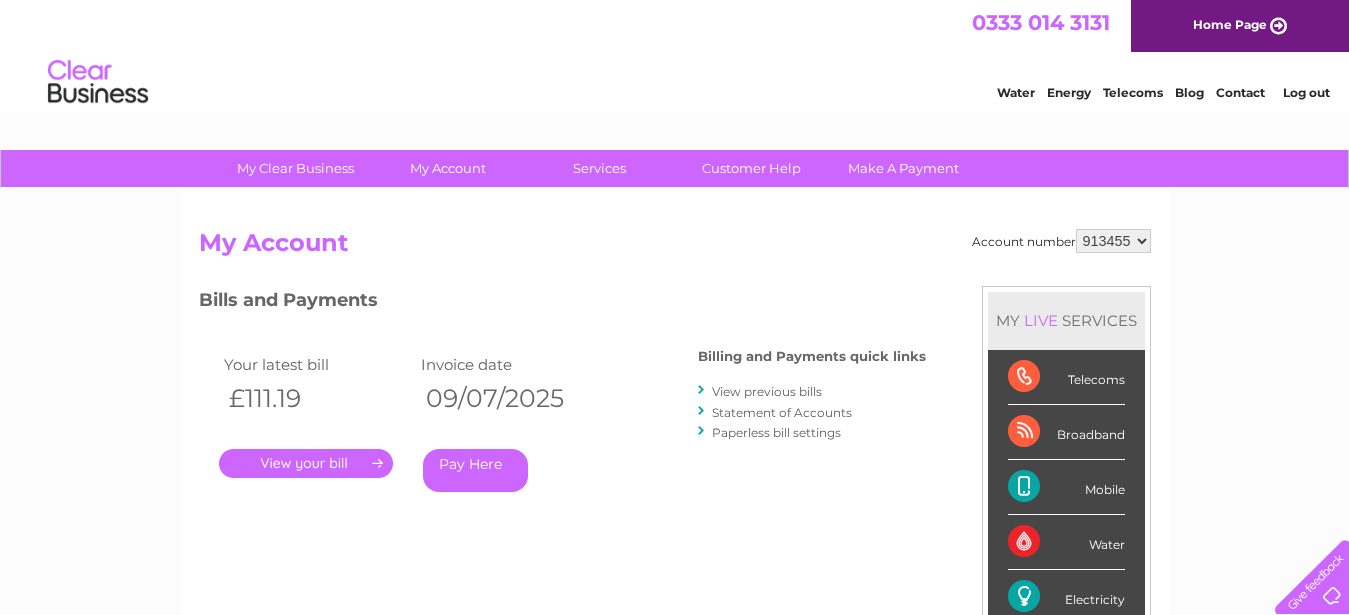 click on "913455" at bounding box center [0, 0] 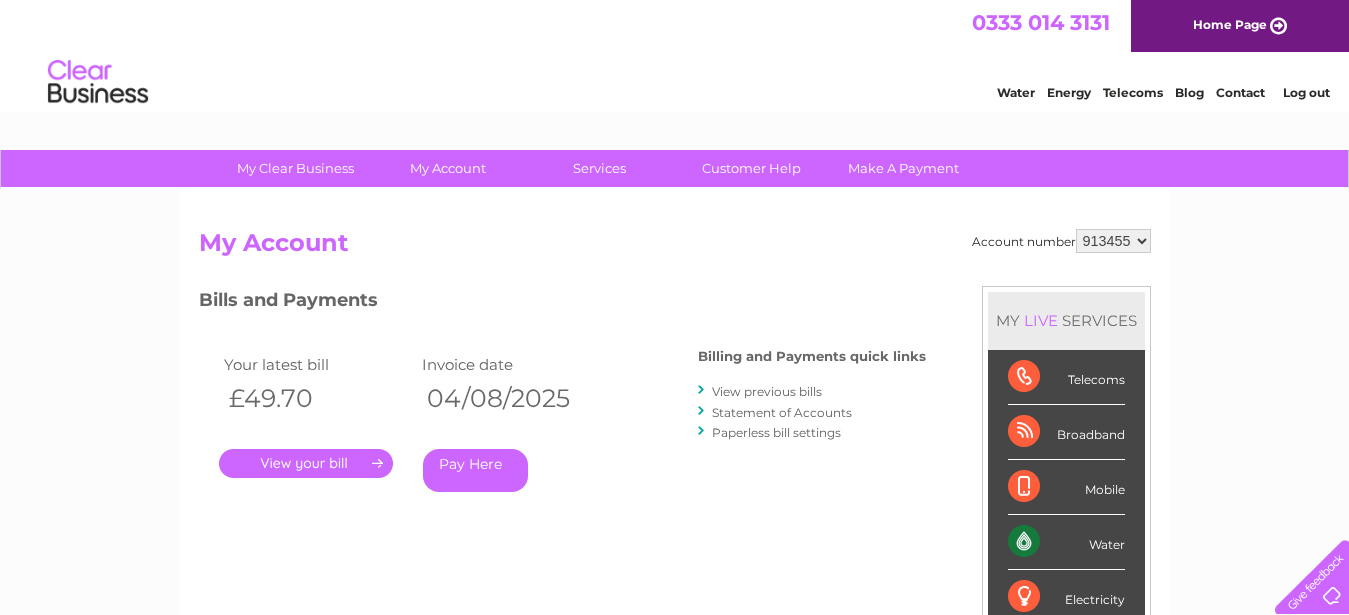 scroll, scrollTop: 0, scrollLeft: 0, axis: both 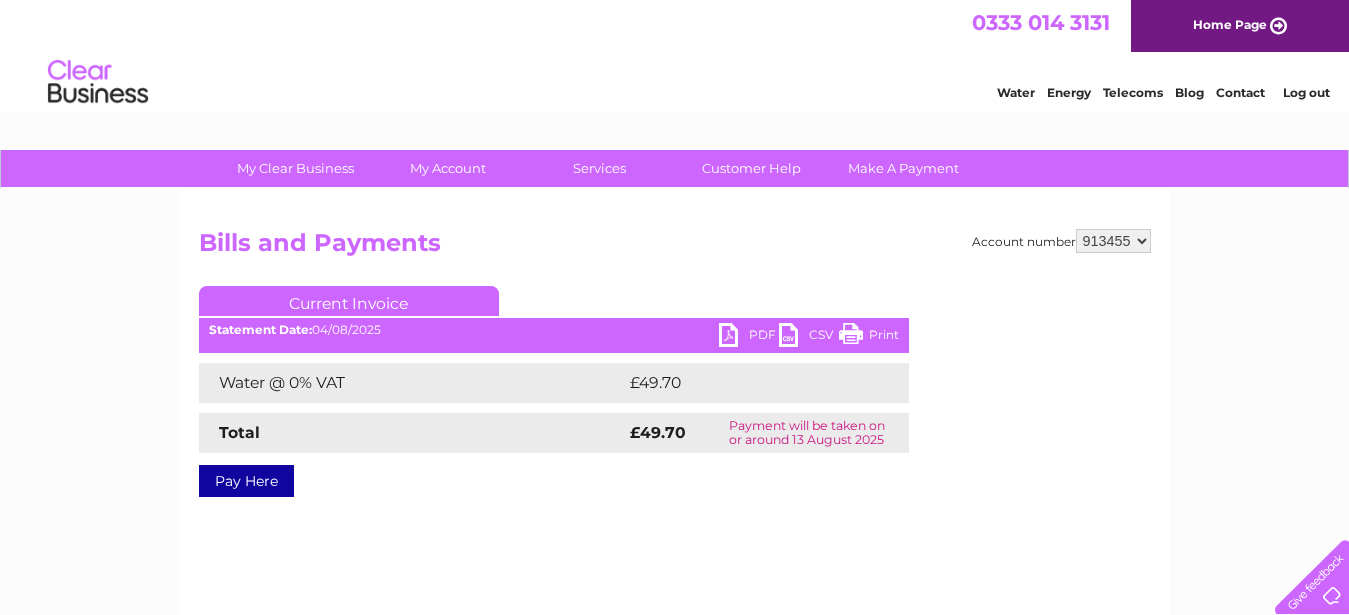 click on "PDF" at bounding box center [749, 337] 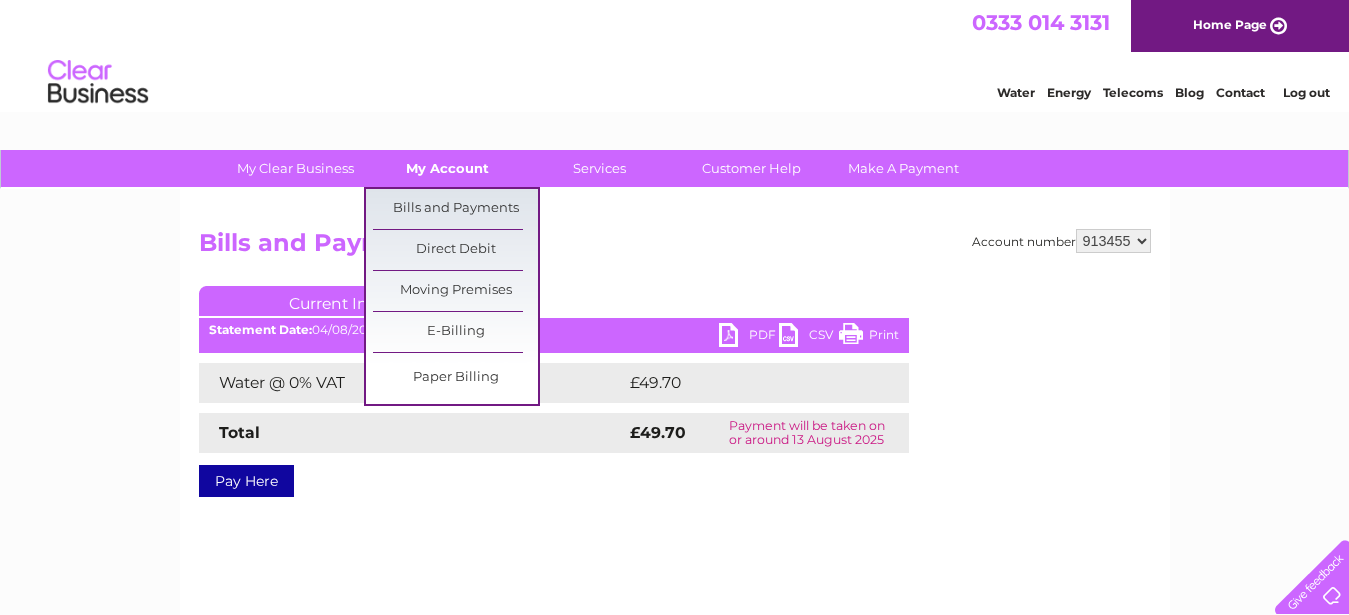 click on "My Account" at bounding box center [447, 168] 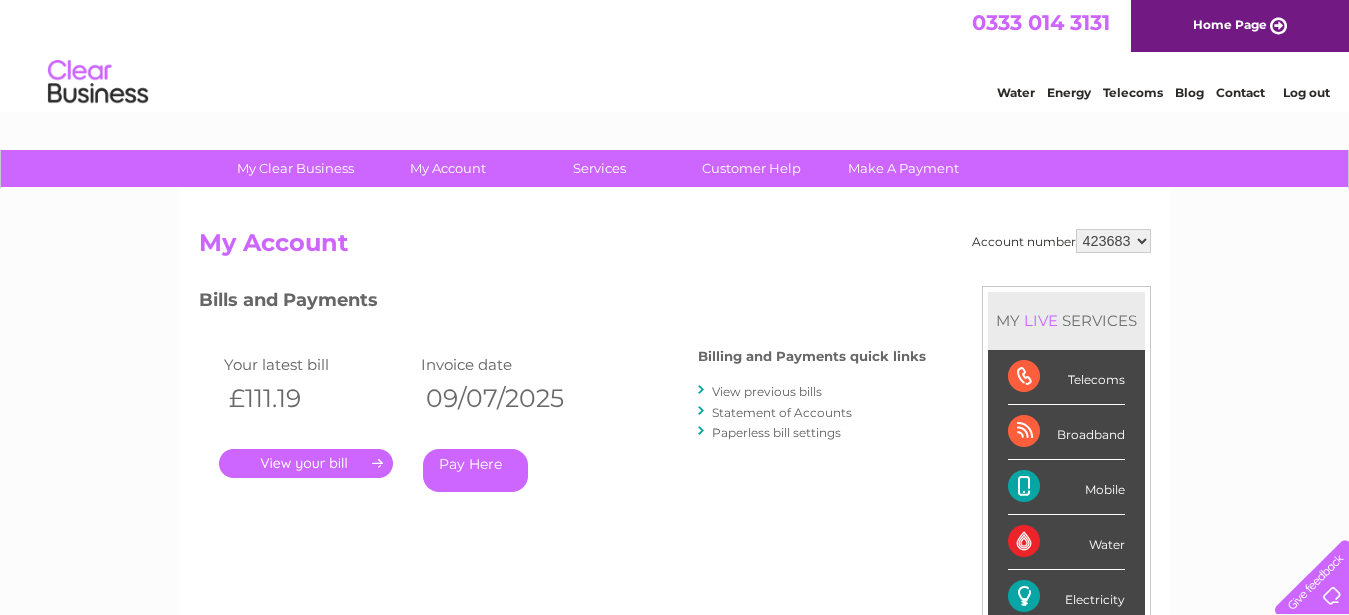 scroll, scrollTop: 0, scrollLeft: 0, axis: both 